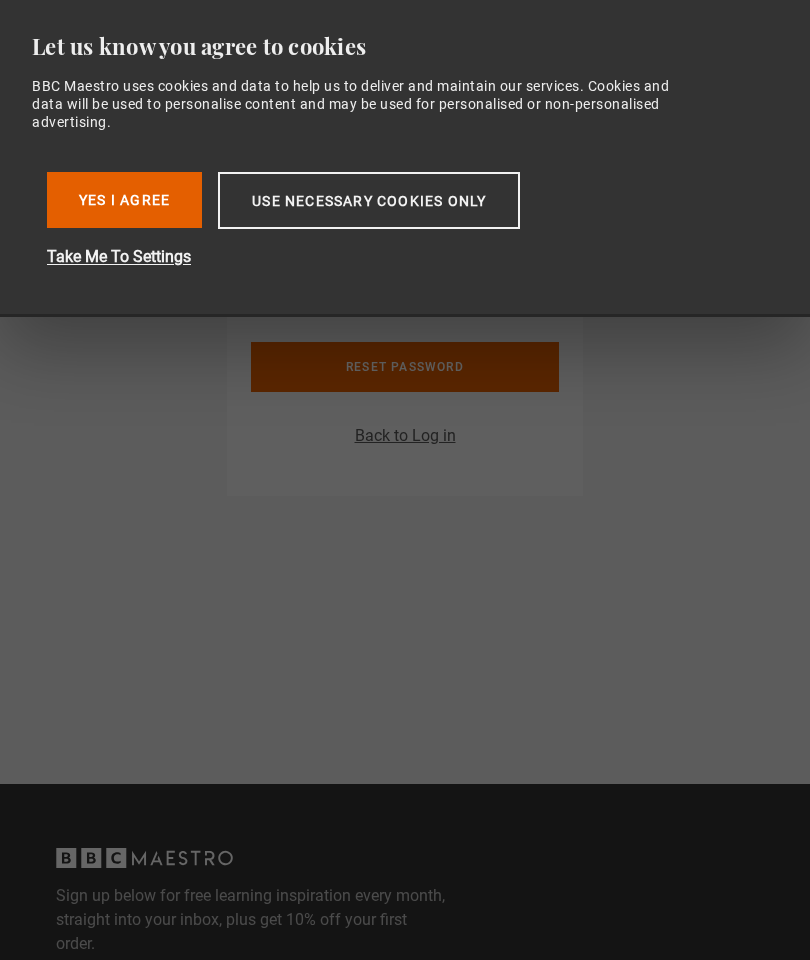 scroll, scrollTop: 0, scrollLeft: 0, axis: both 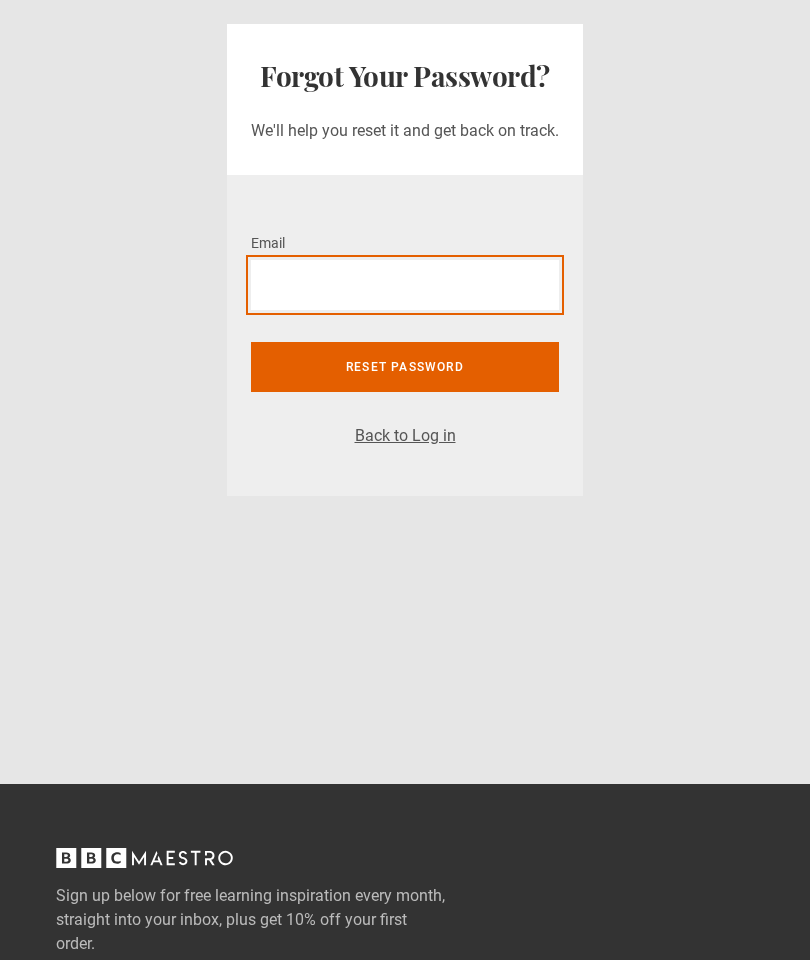 type on "**********" 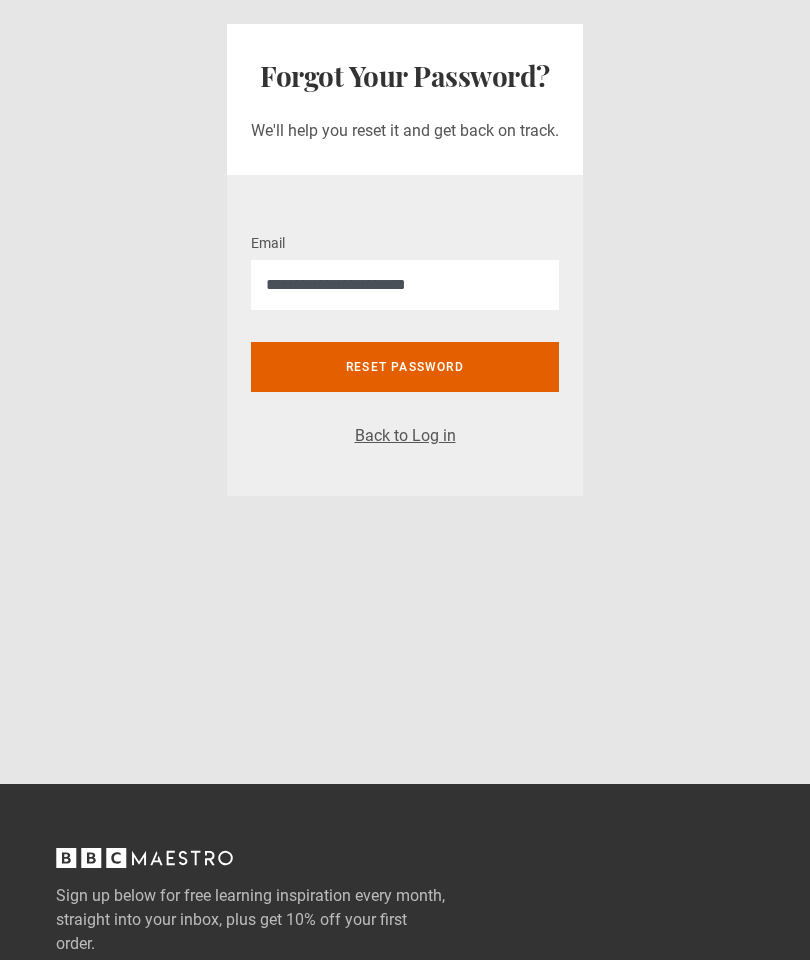 click on "Reset password" at bounding box center (405, 367) 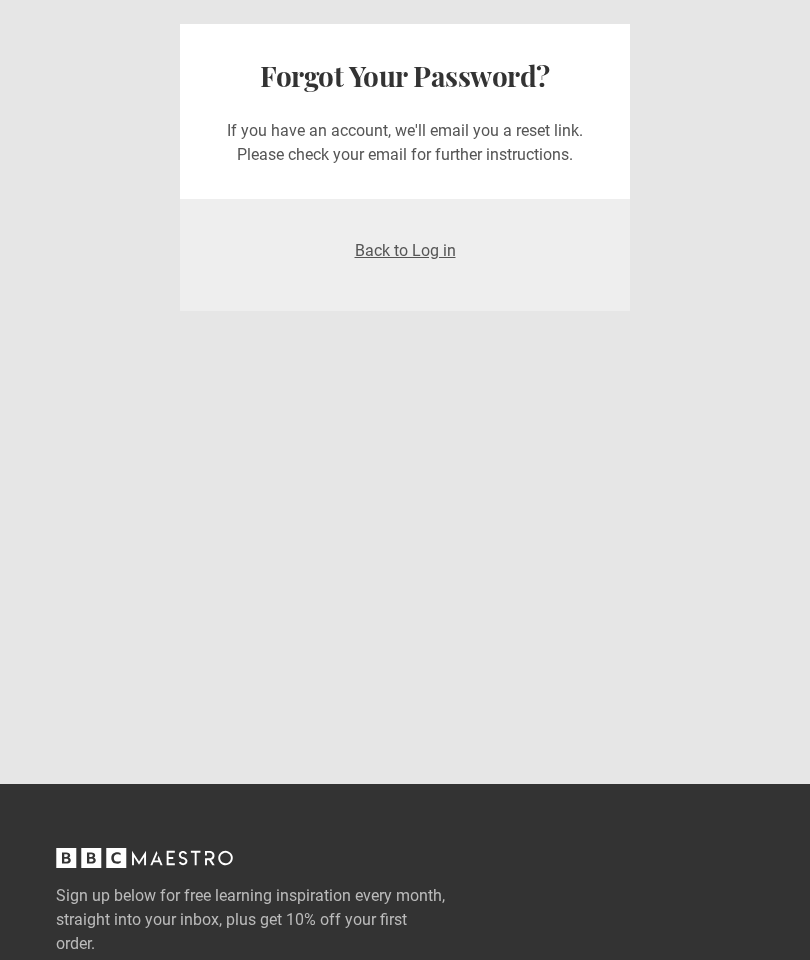 scroll, scrollTop: 0, scrollLeft: 0, axis: both 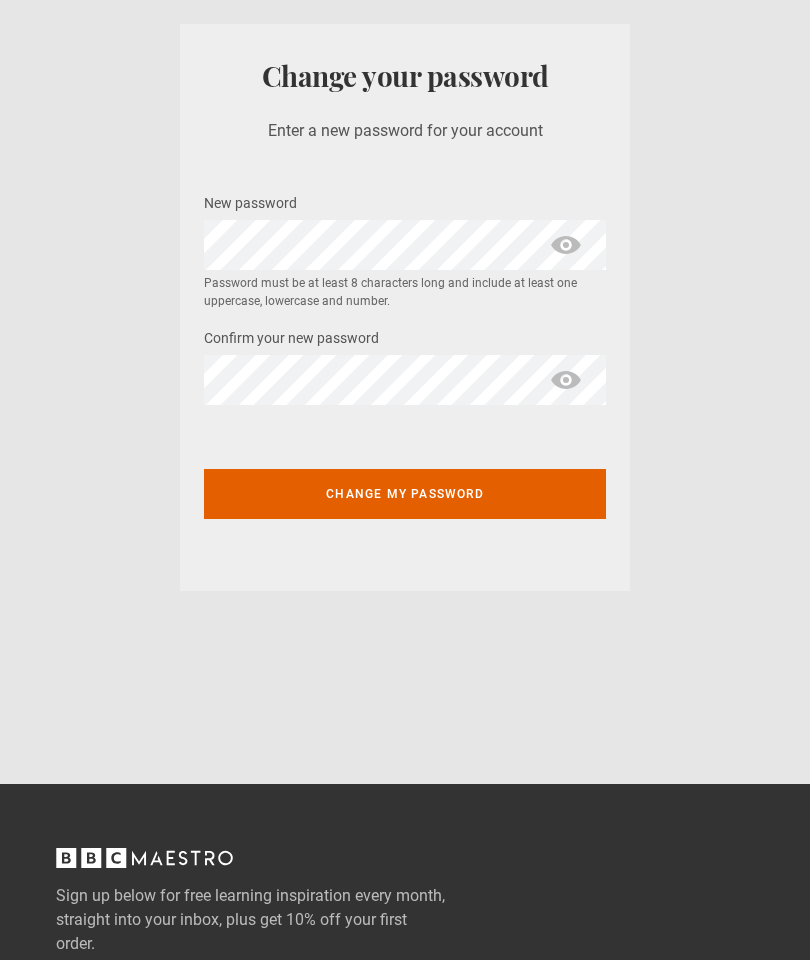 click at bounding box center (566, 245) 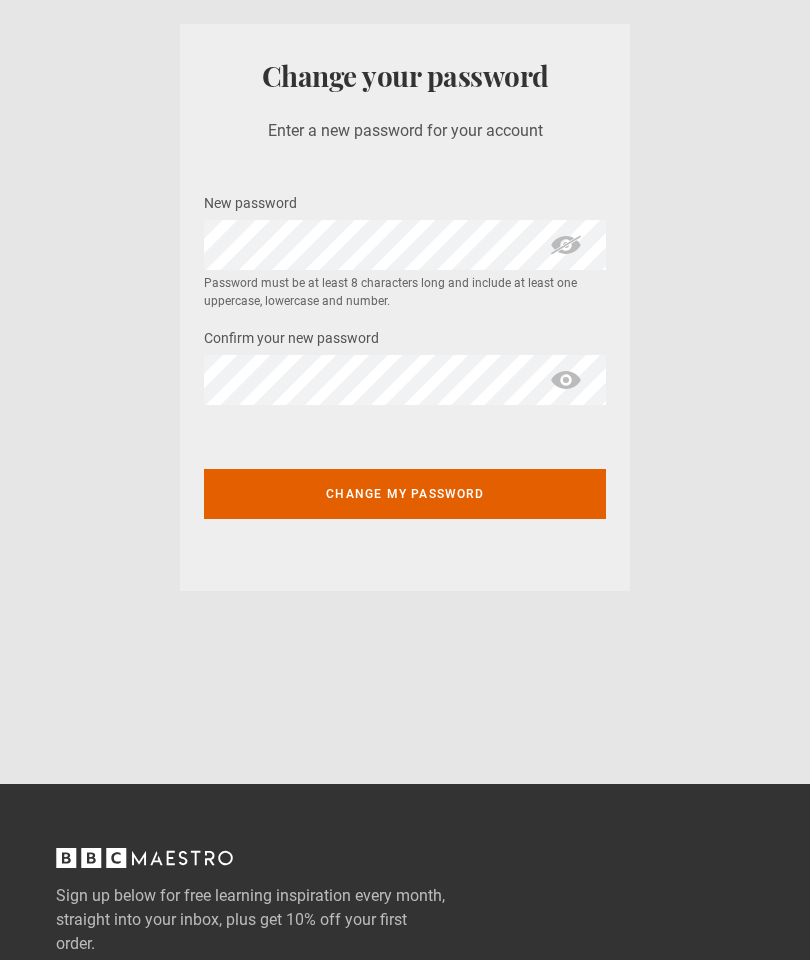 click at bounding box center (566, 380) 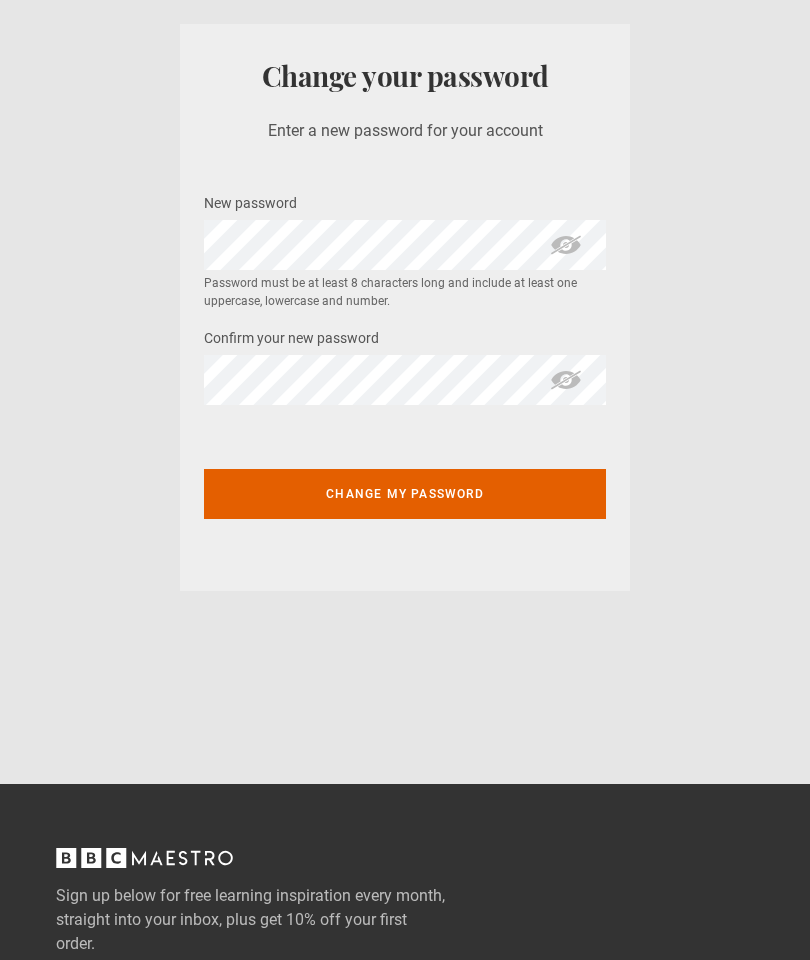 click on "Change my password" at bounding box center (405, 494) 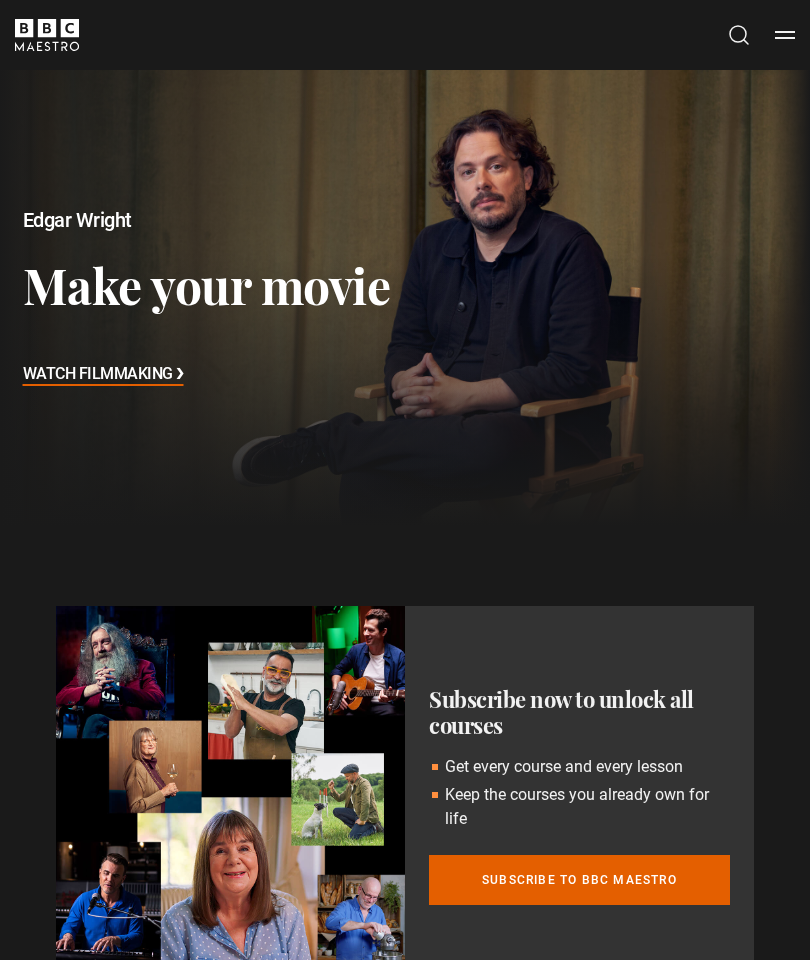 scroll, scrollTop: 0, scrollLeft: 0, axis: both 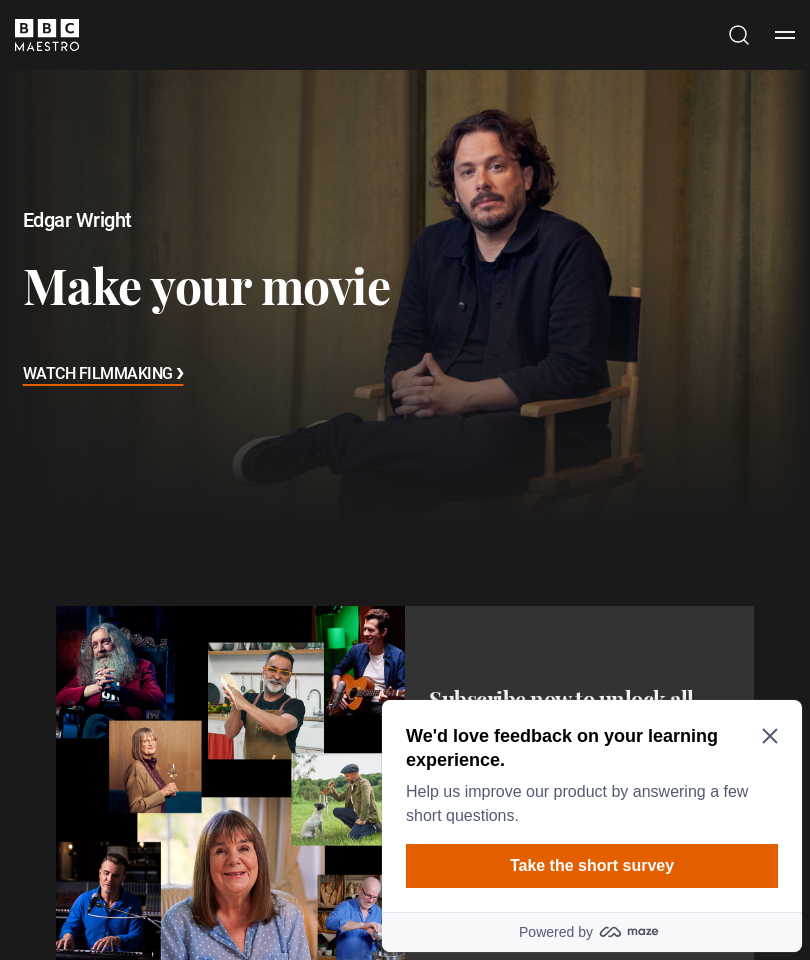click 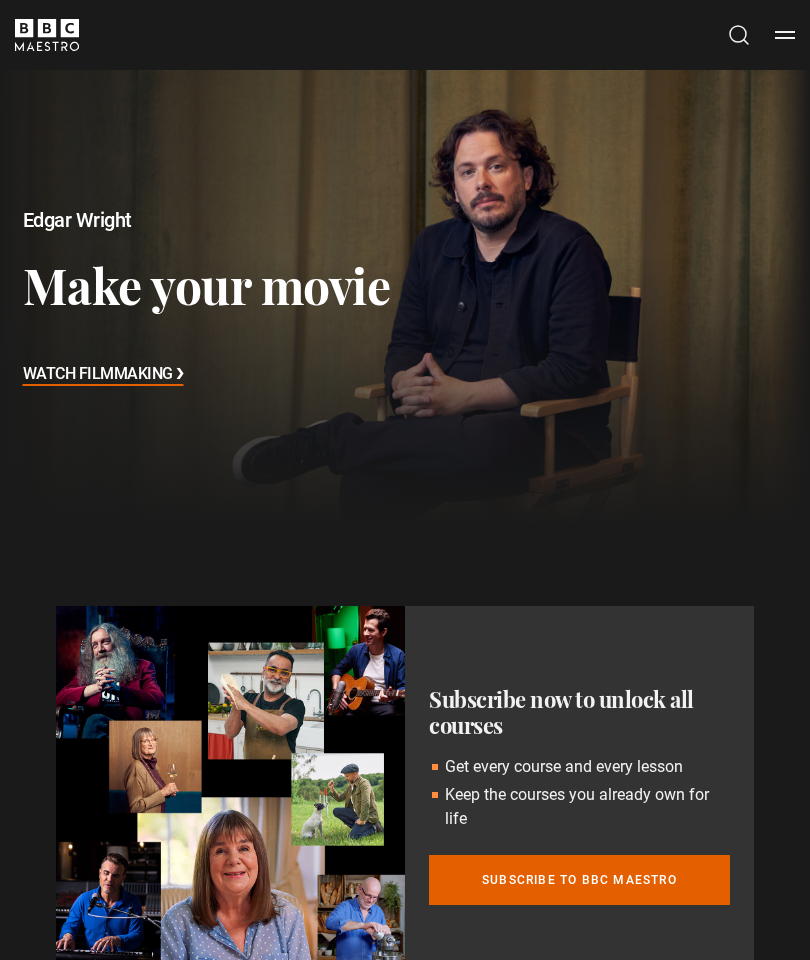 click on "Menu" at bounding box center [785, 35] 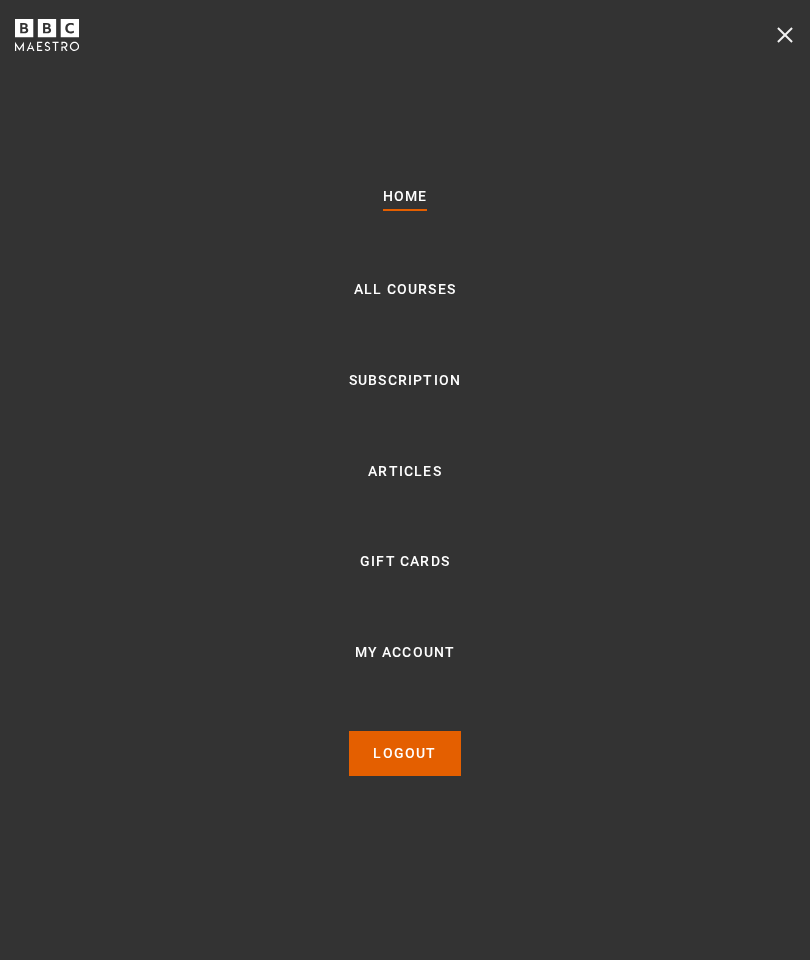 click on "My Account" at bounding box center [405, 653] 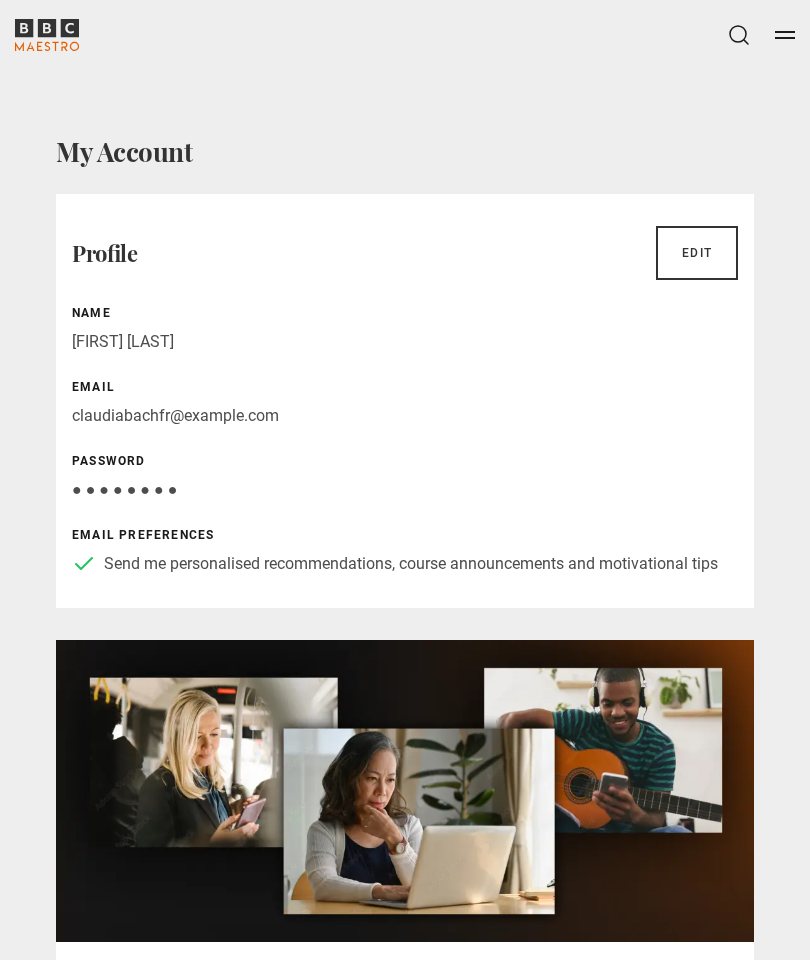scroll, scrollTop: 0, scrollLeft: 0, axis: both 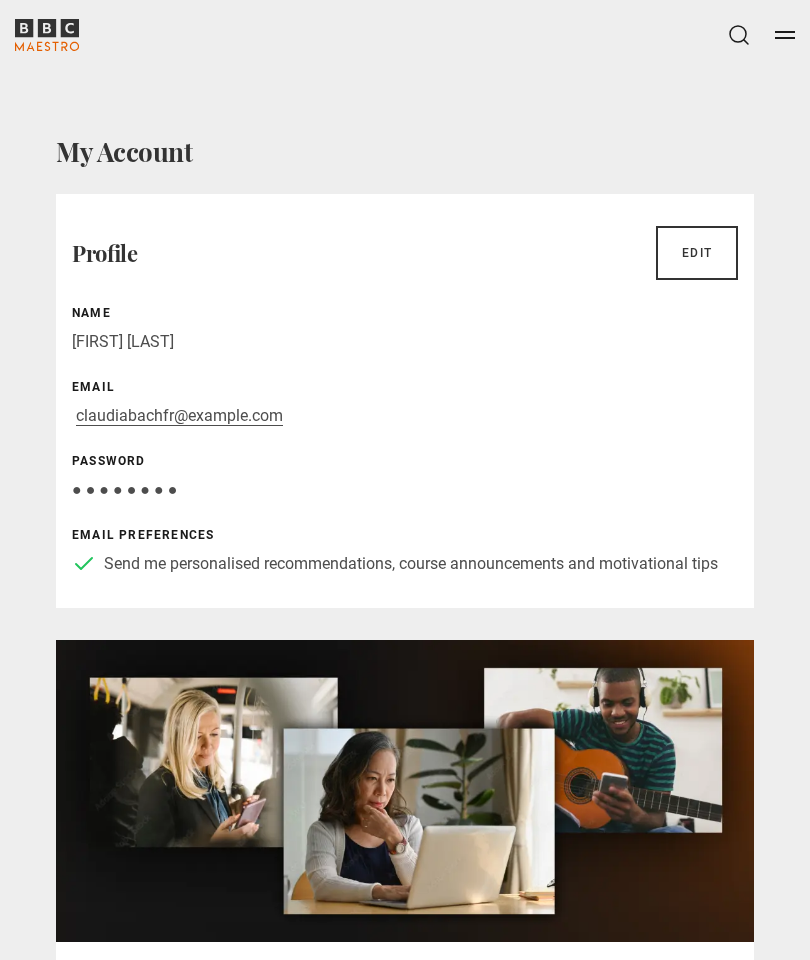 click on "Menu" at bounding box center [785, 35] 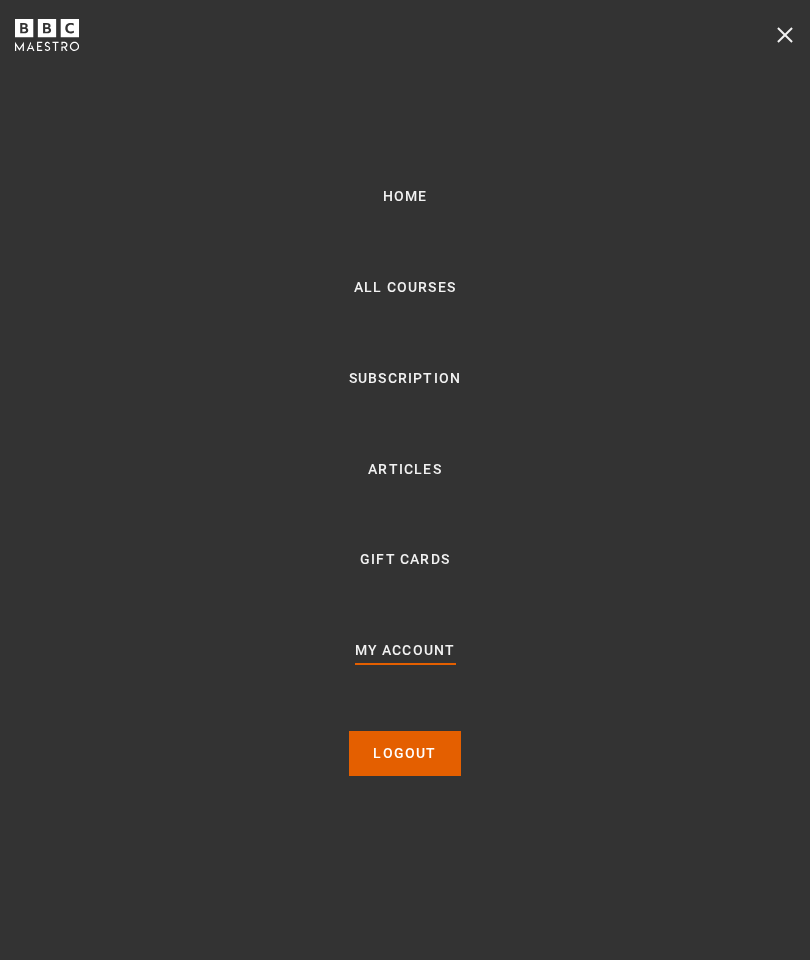 click on "Subscription" at bounding box center [405, 379] 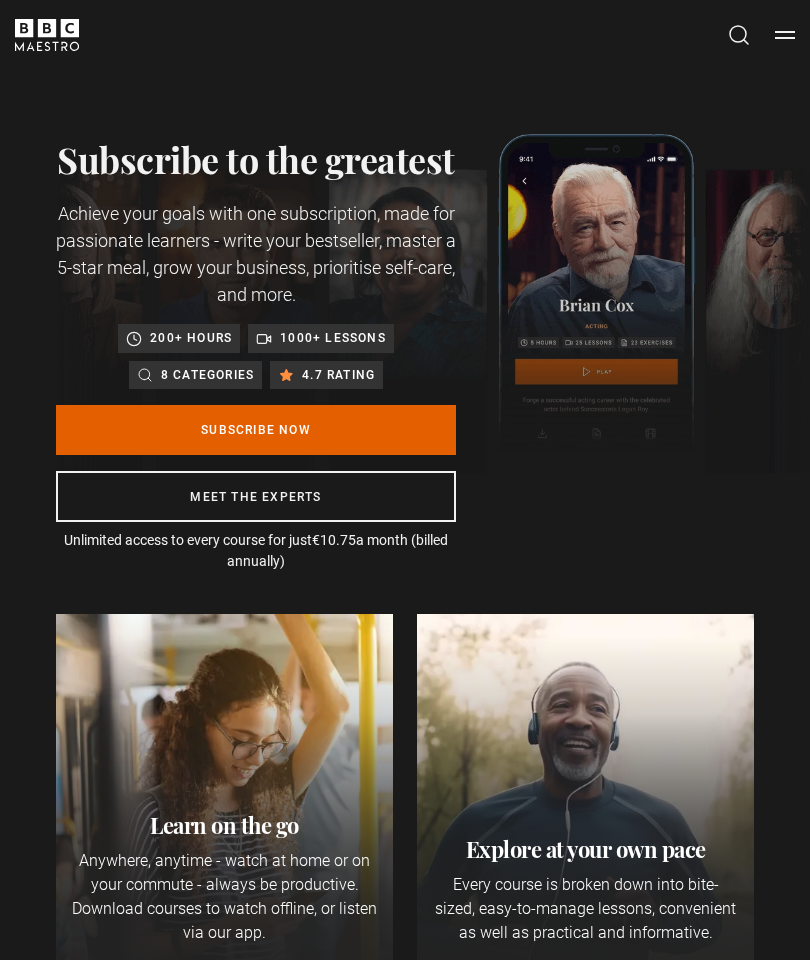 scroll, scrollTop: 0, scrollLeft: 0, axis: both 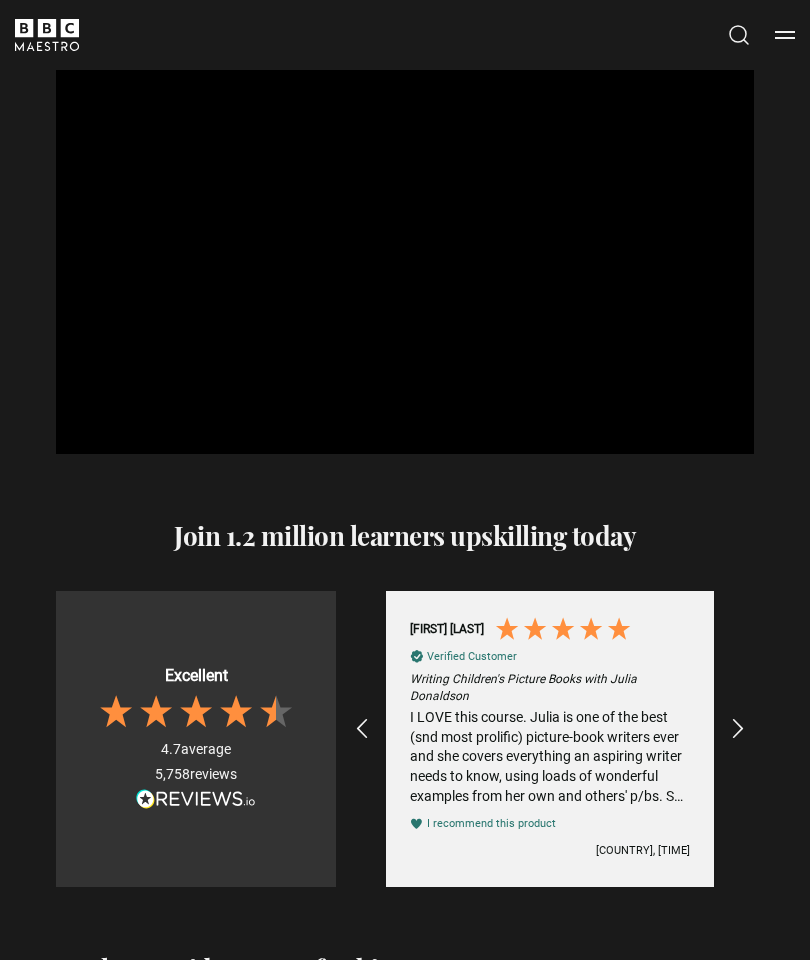 click on "Menu" at bounding box center (785, 35) 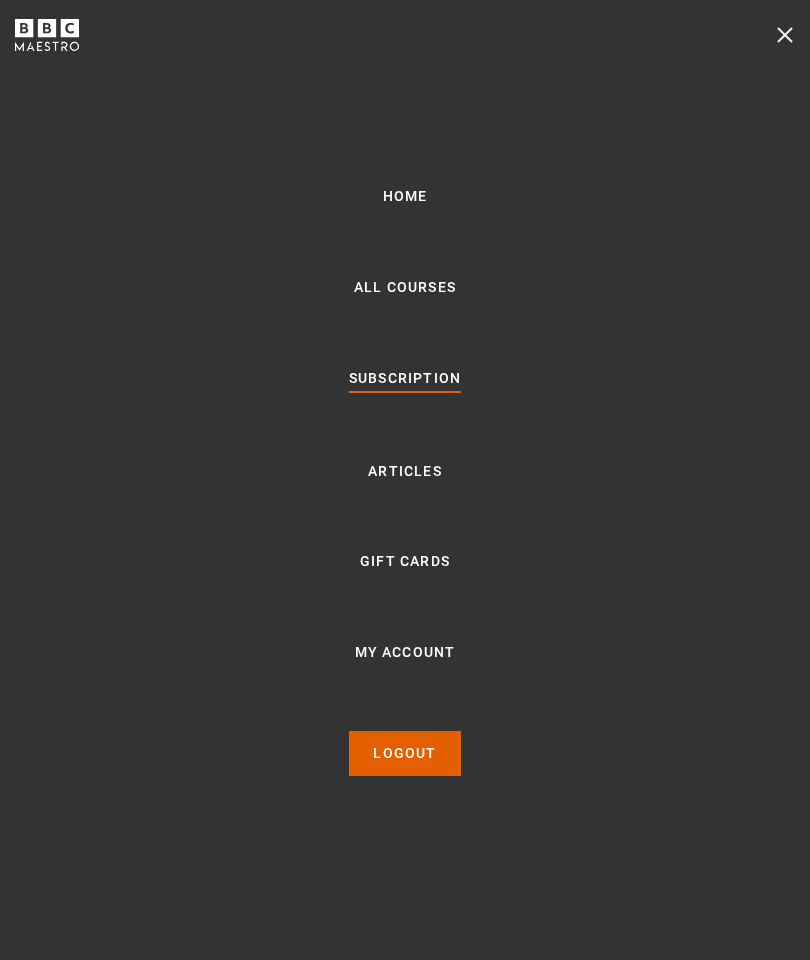 click on "All Courses" at bounding box center (405, 288) 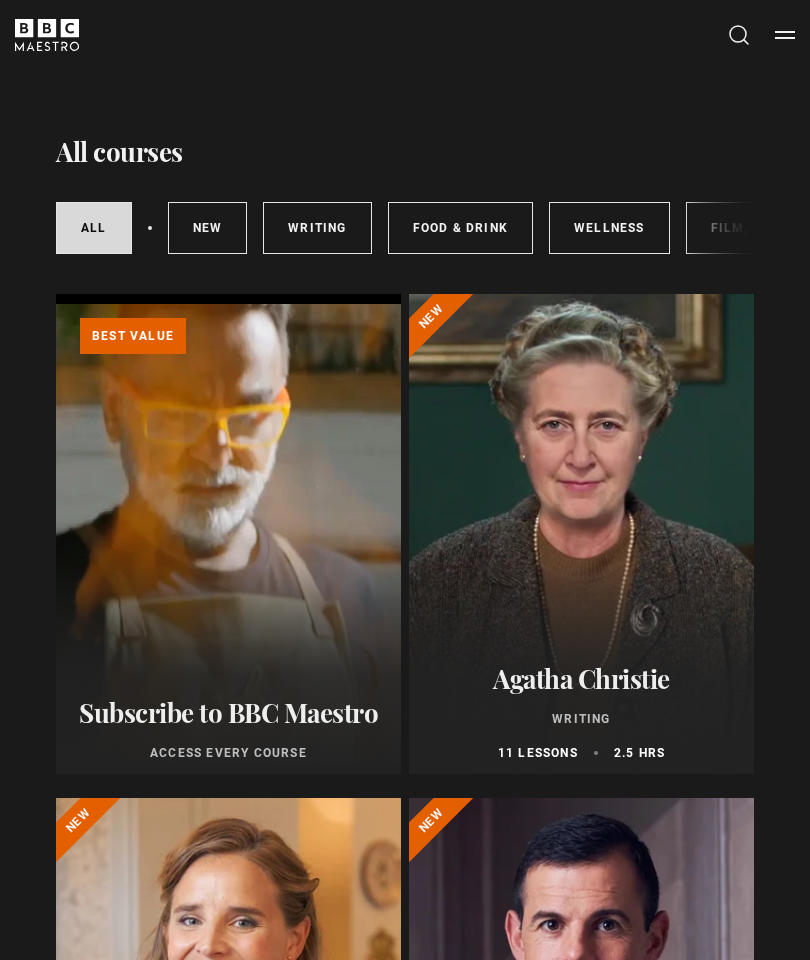 scroll, scrollTop: 0, scrollLeft: 0, axis: both 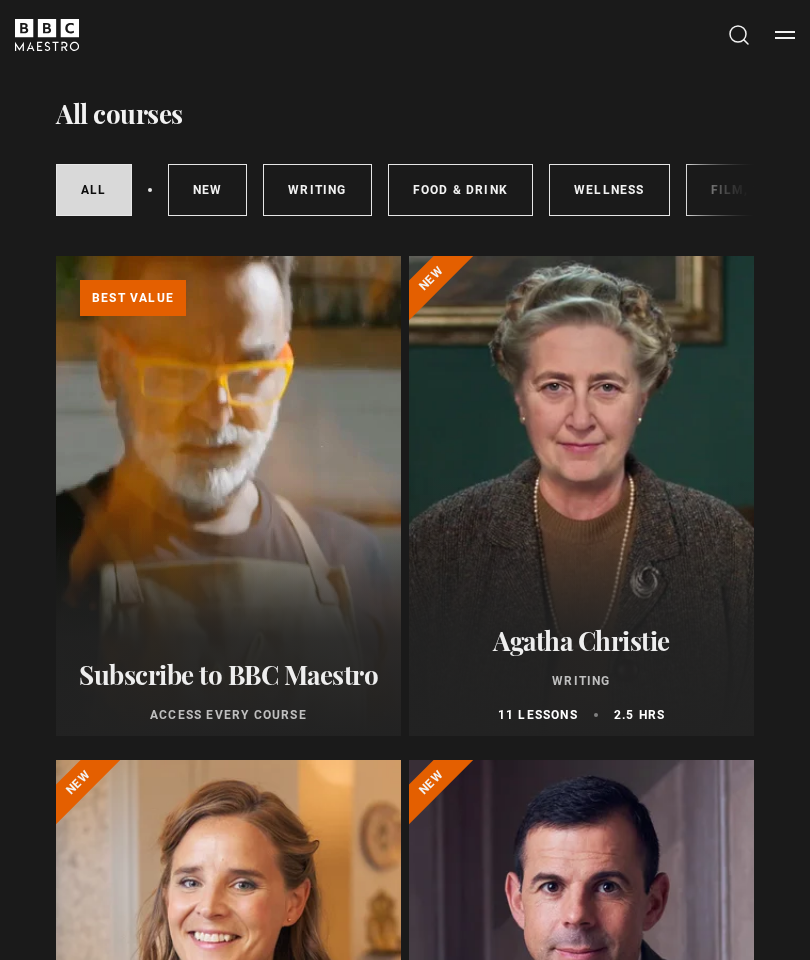 click on "Writing" at bounding box center [317, 190] 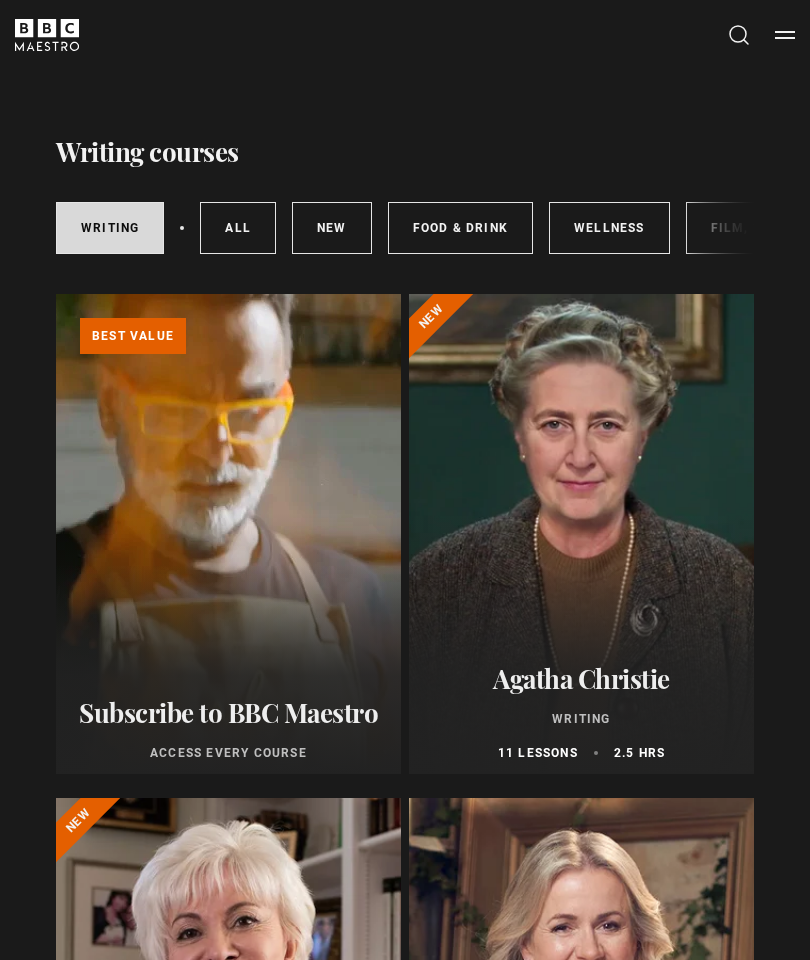 scroll, scrollTop: 0, scrollLeft: 0, axis: both 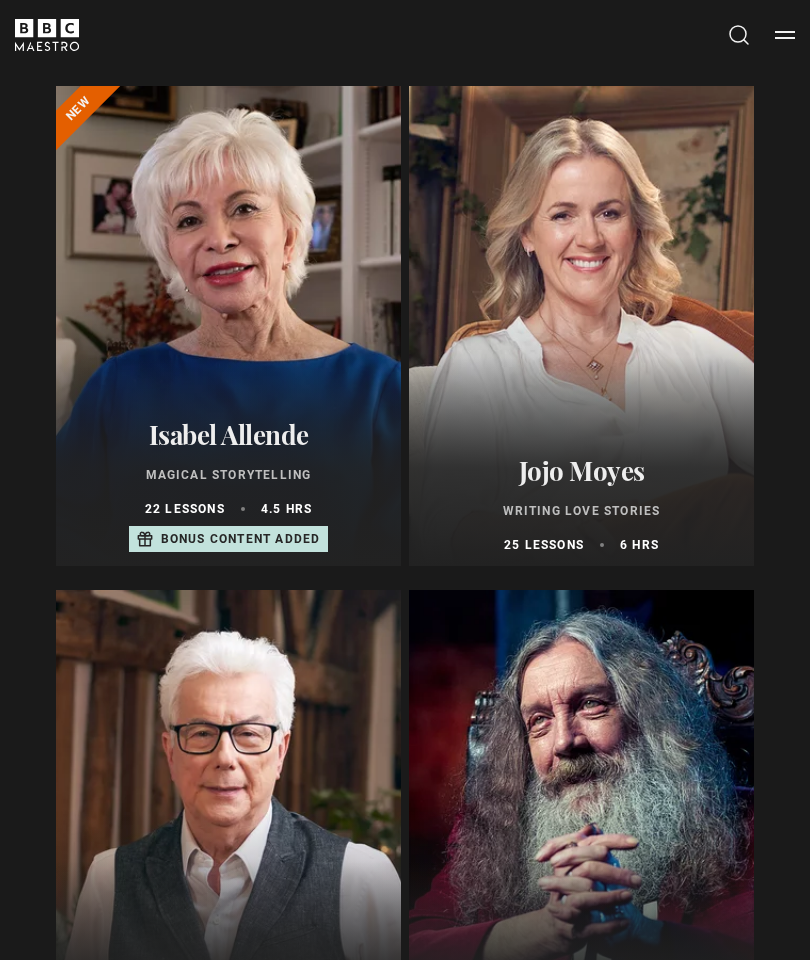 click at bounding box center [228, 326] 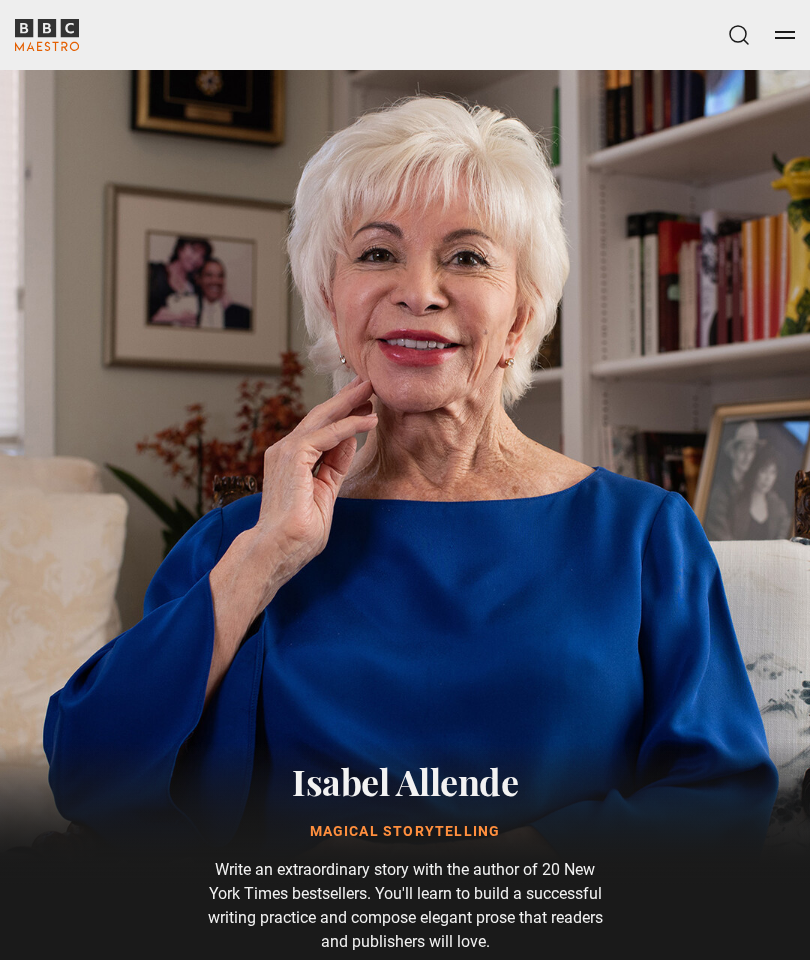 scroll, scrollTop: 0, scrollLeft: 0, axis: both 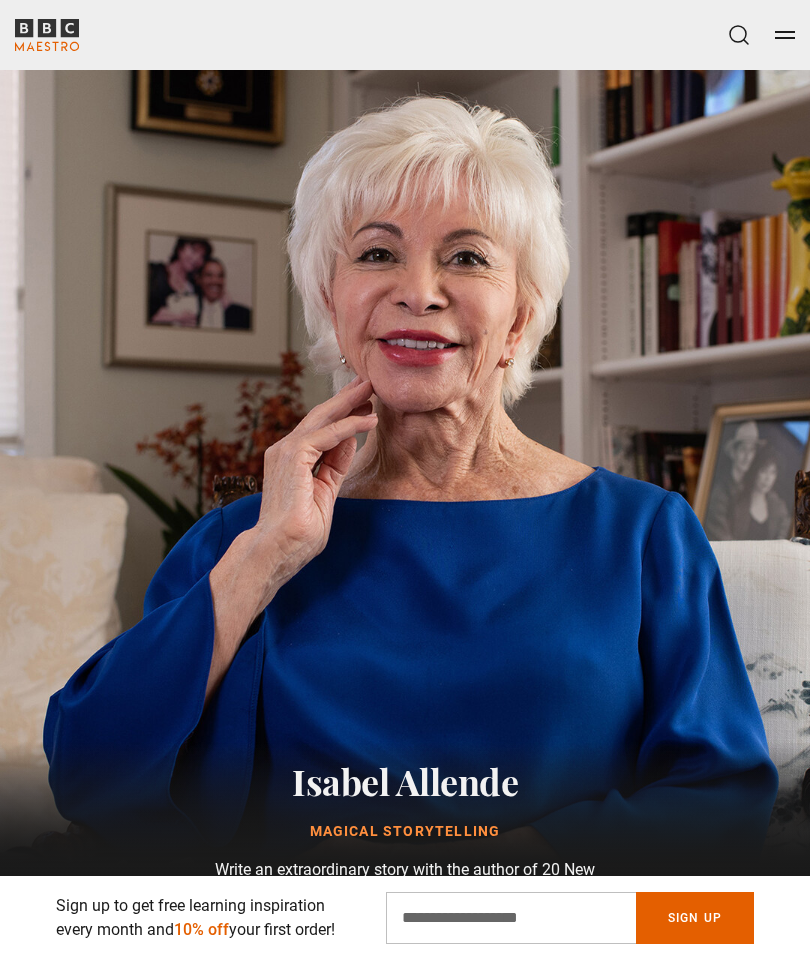 click on "Menu" at bounding box center (785, 35) 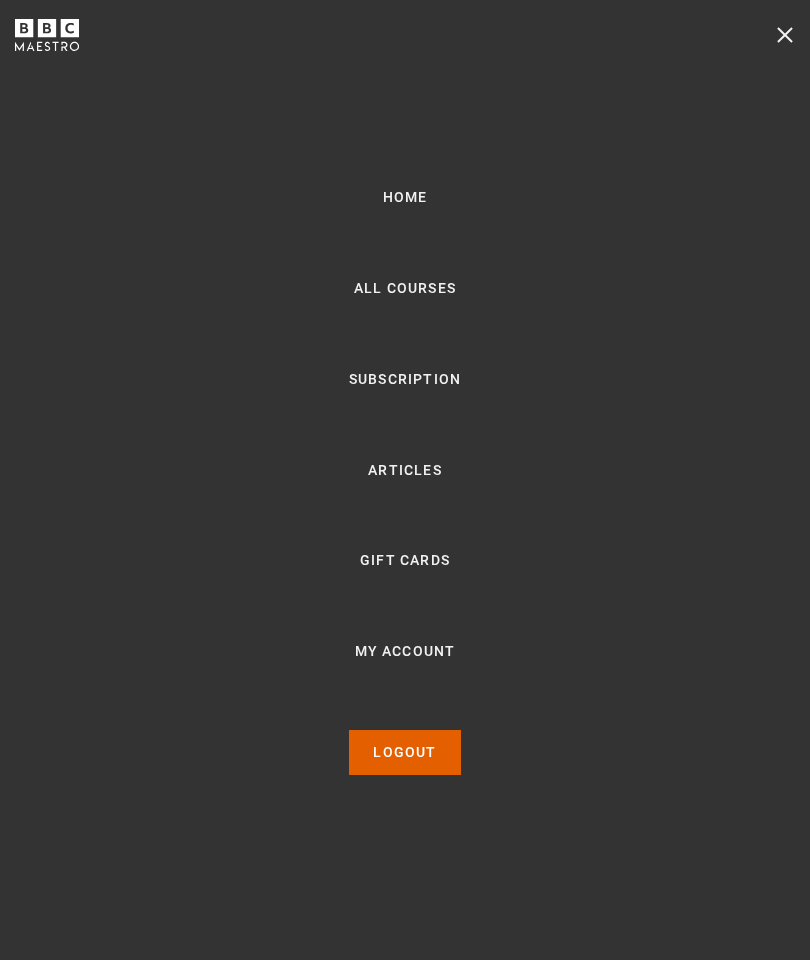 click on "Logout" at bounding box center [404, 752] 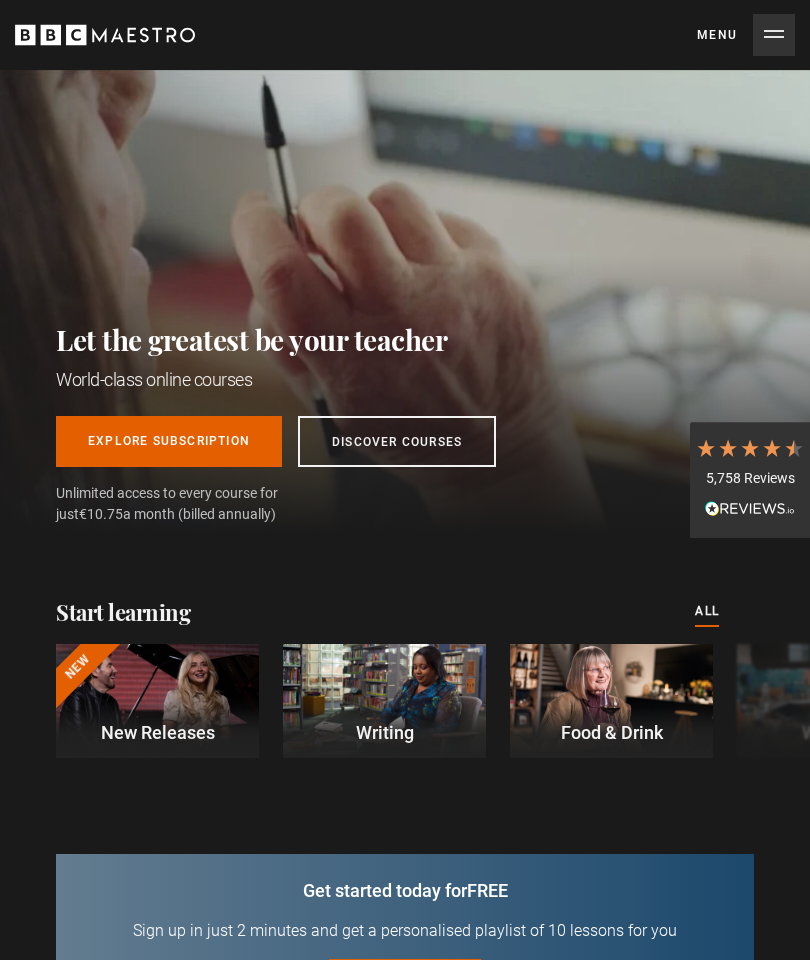 scroll, scrollTop: 0, scrollLeft: 0, axis: both 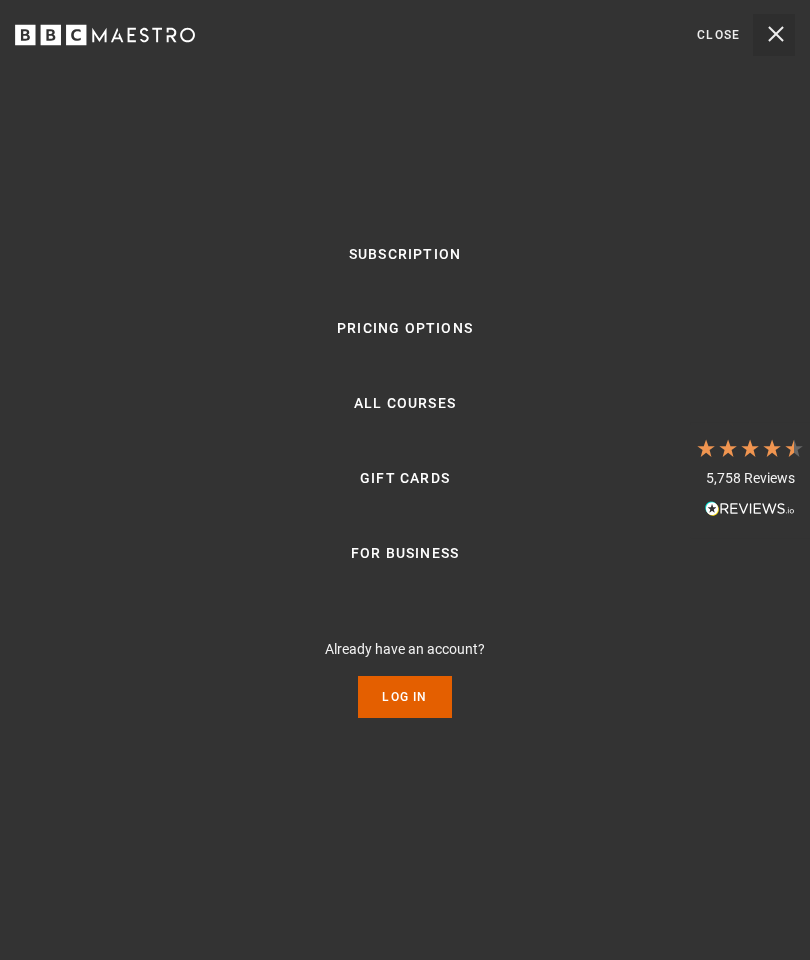 click on "Log In" at bounding box center (404, 697) 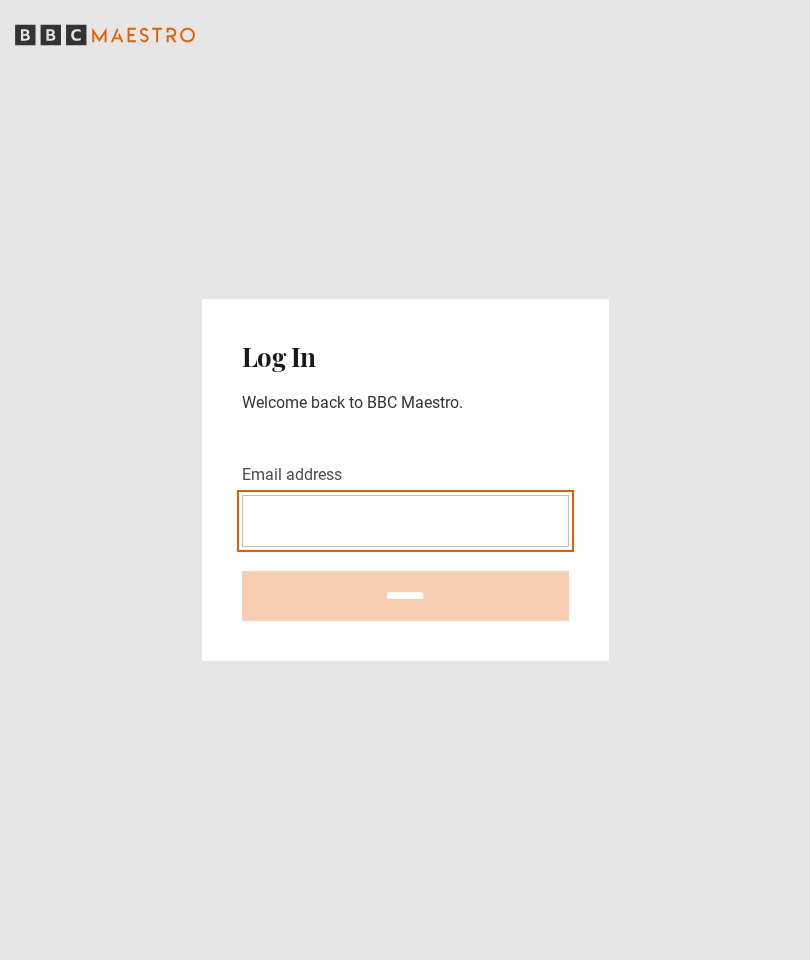 scroll, scrollTop: 0, scrollLeft: 0, axis: both 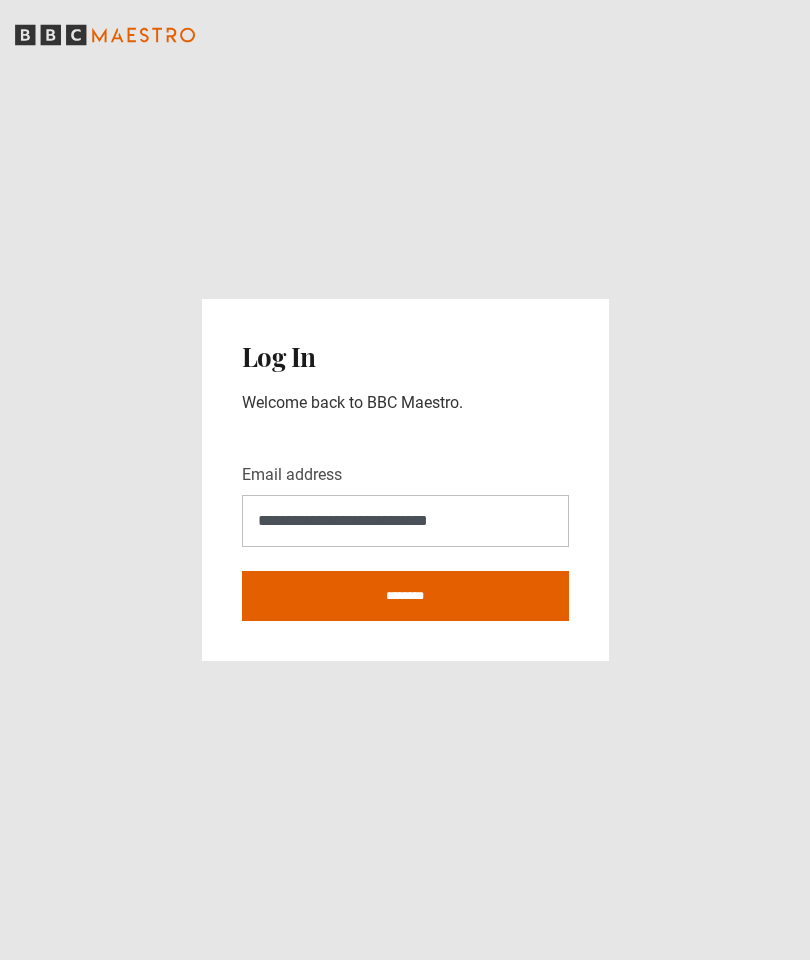 click on "********" at bounding box center (405, 596) 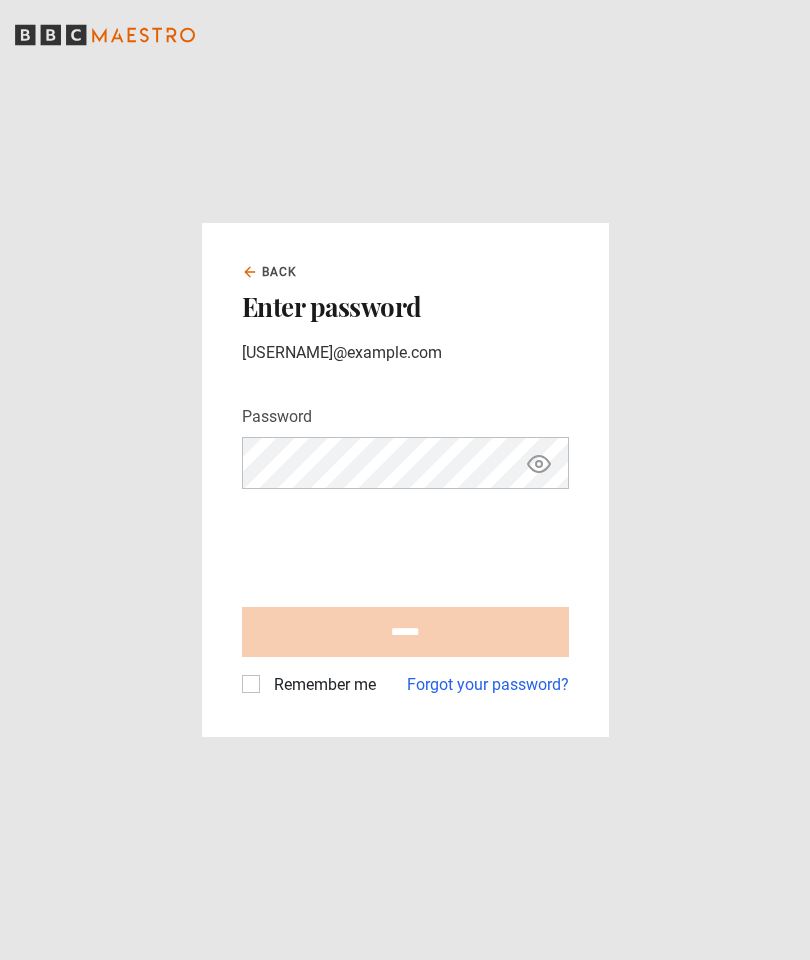 scroll, scrollTop: 0, scrollLeft: 0, axis: both 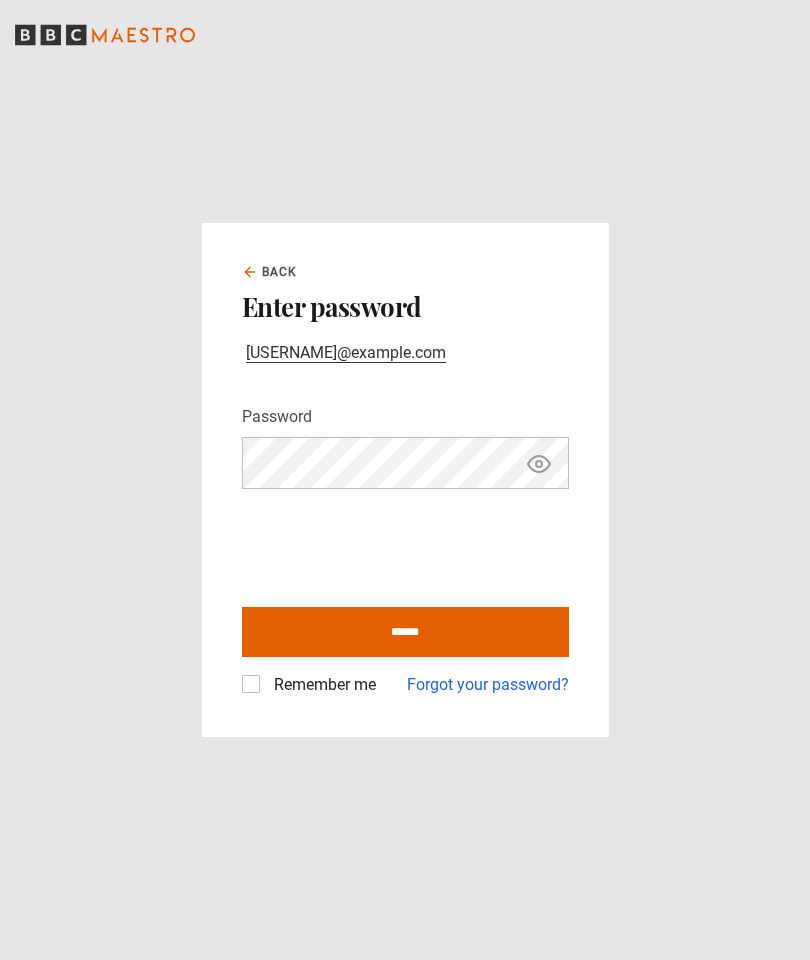 click 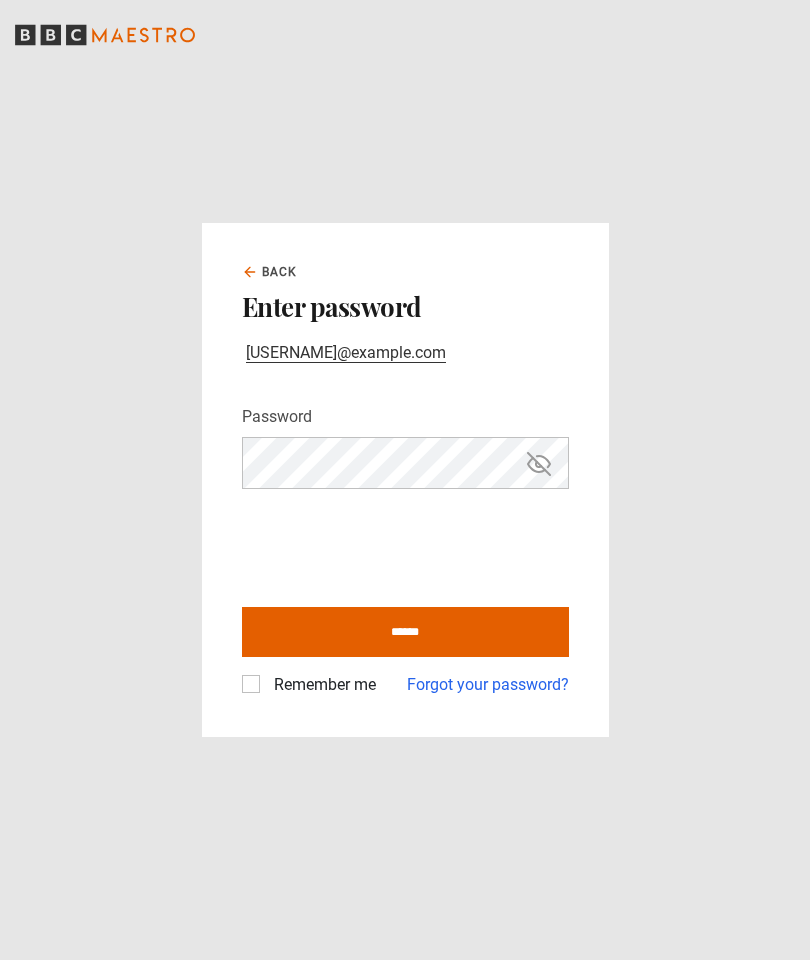 click on "******" at bounding box center [405, 632] 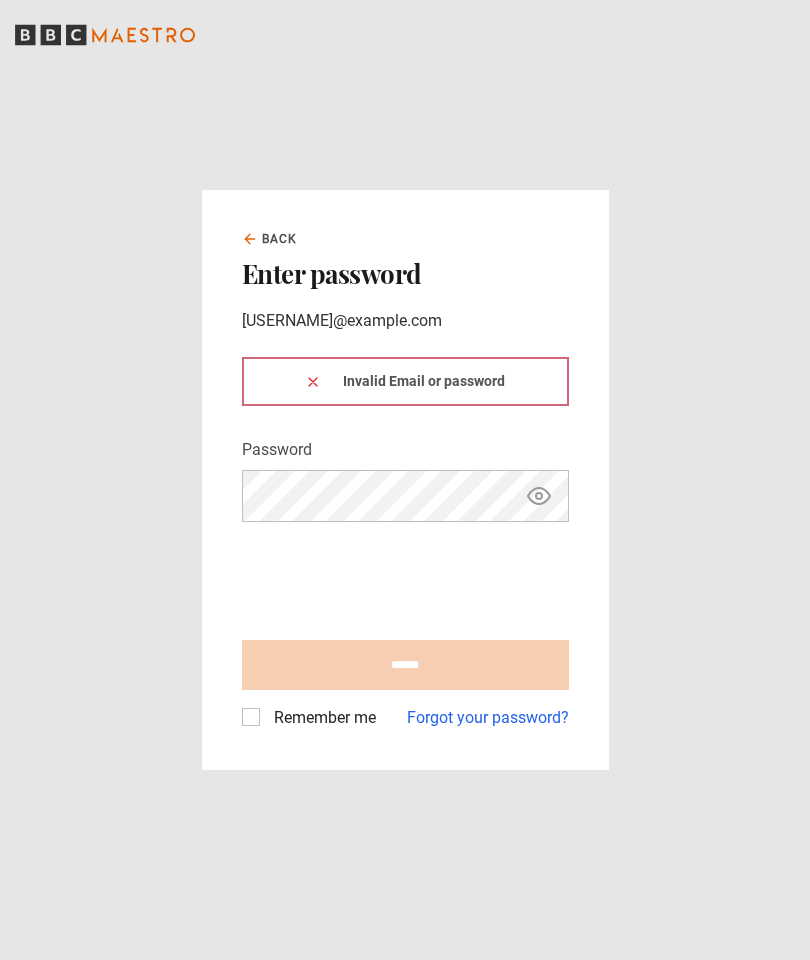 scroll, scrollTop: 0, scrollLeft: 0, axis: both 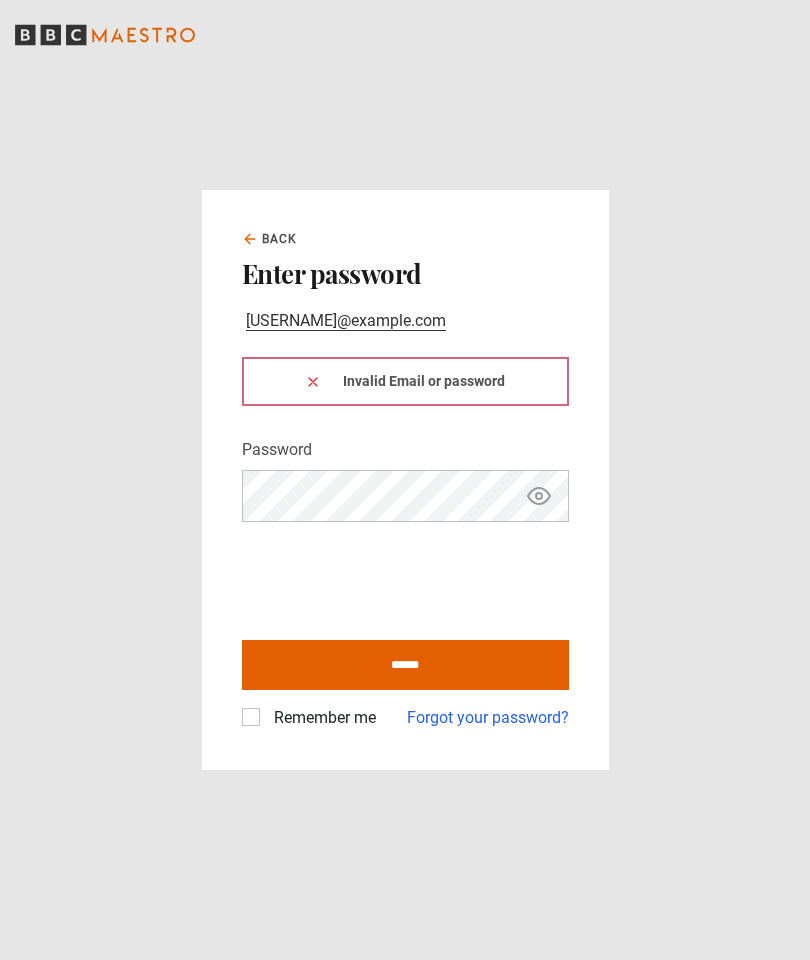 click 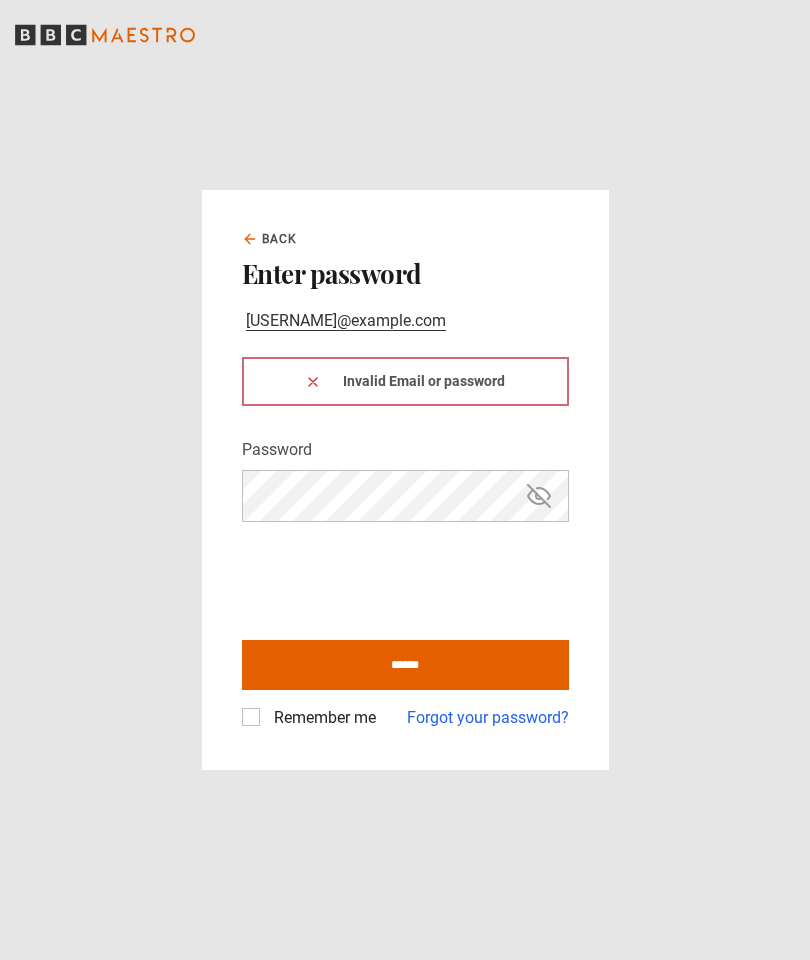 click on "******" at bounding box center (405, 665) 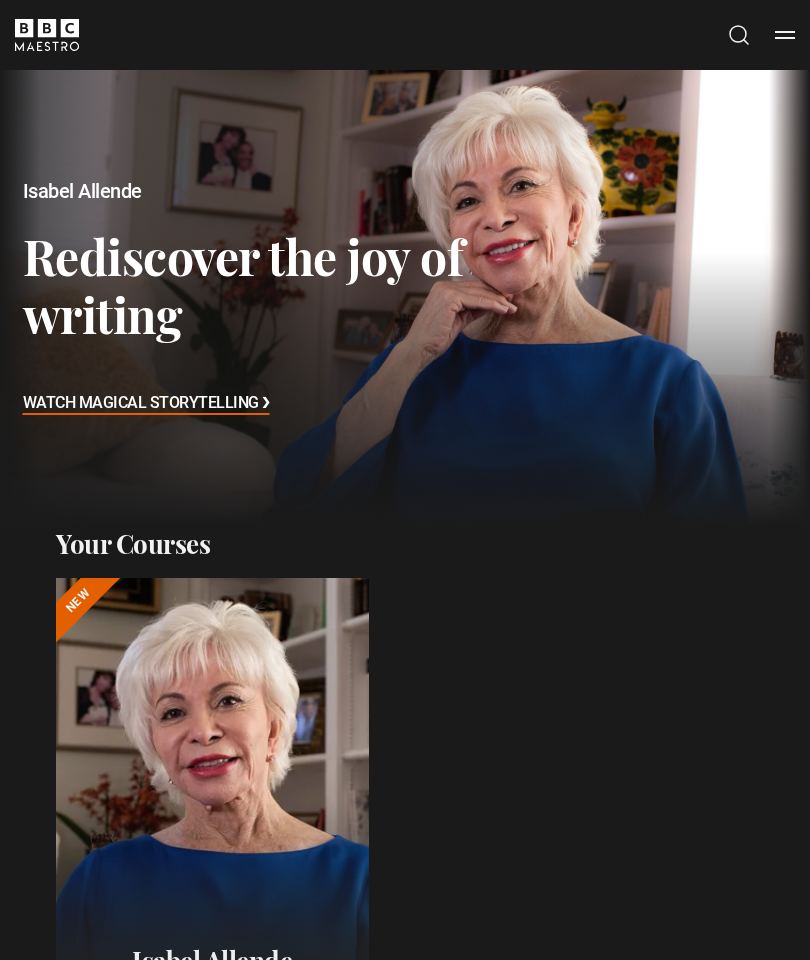 scroll, scrollTop: 0, scrollLeft: 0, axis: both 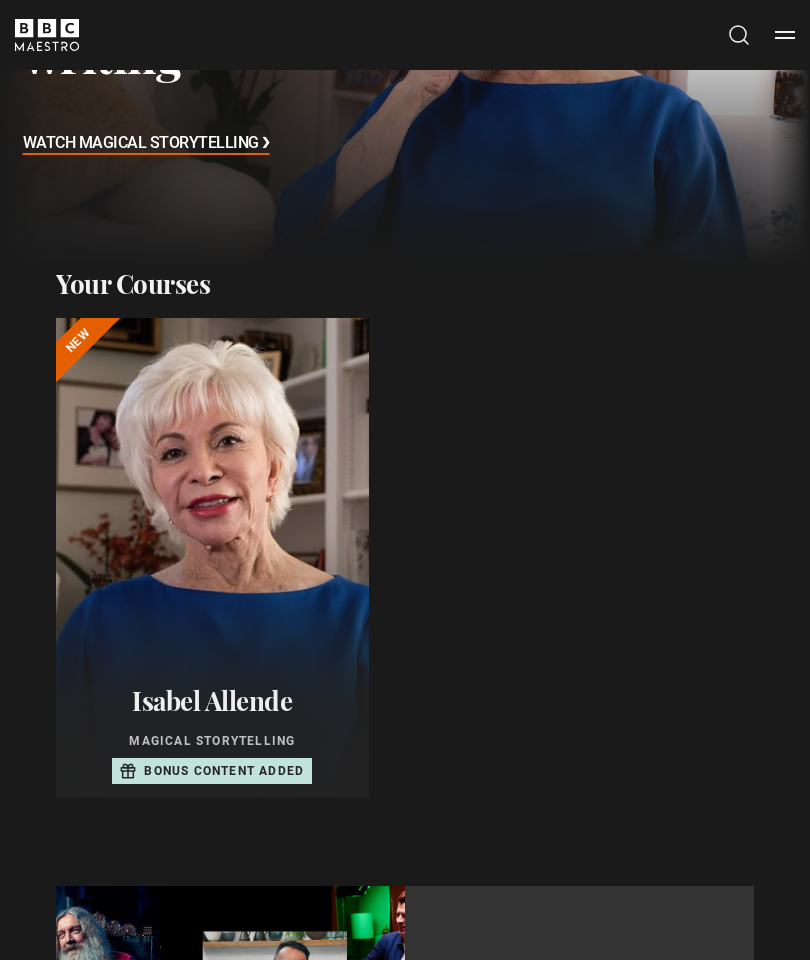 click at bounding box center (212, 558) 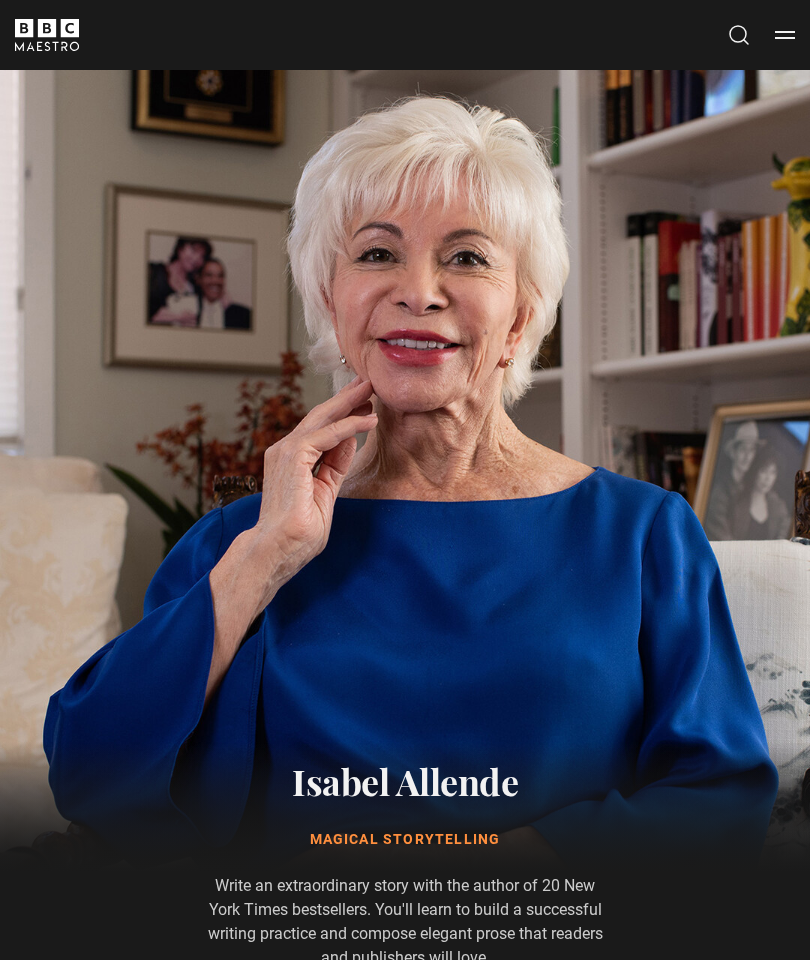 scroll, scrollTop: 0, scrollLeft: 0, axis: both 